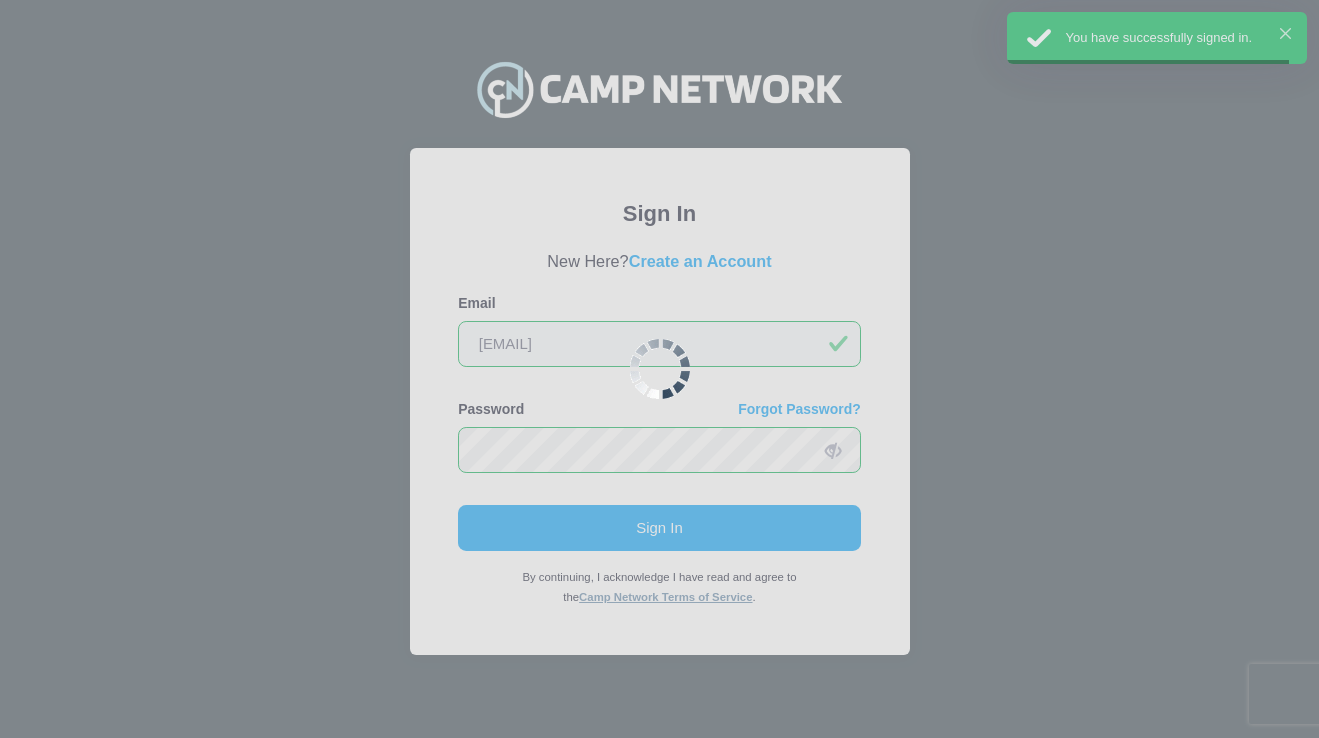 scroll, scrollTop: 0, scrollLeft: 0, axis: both 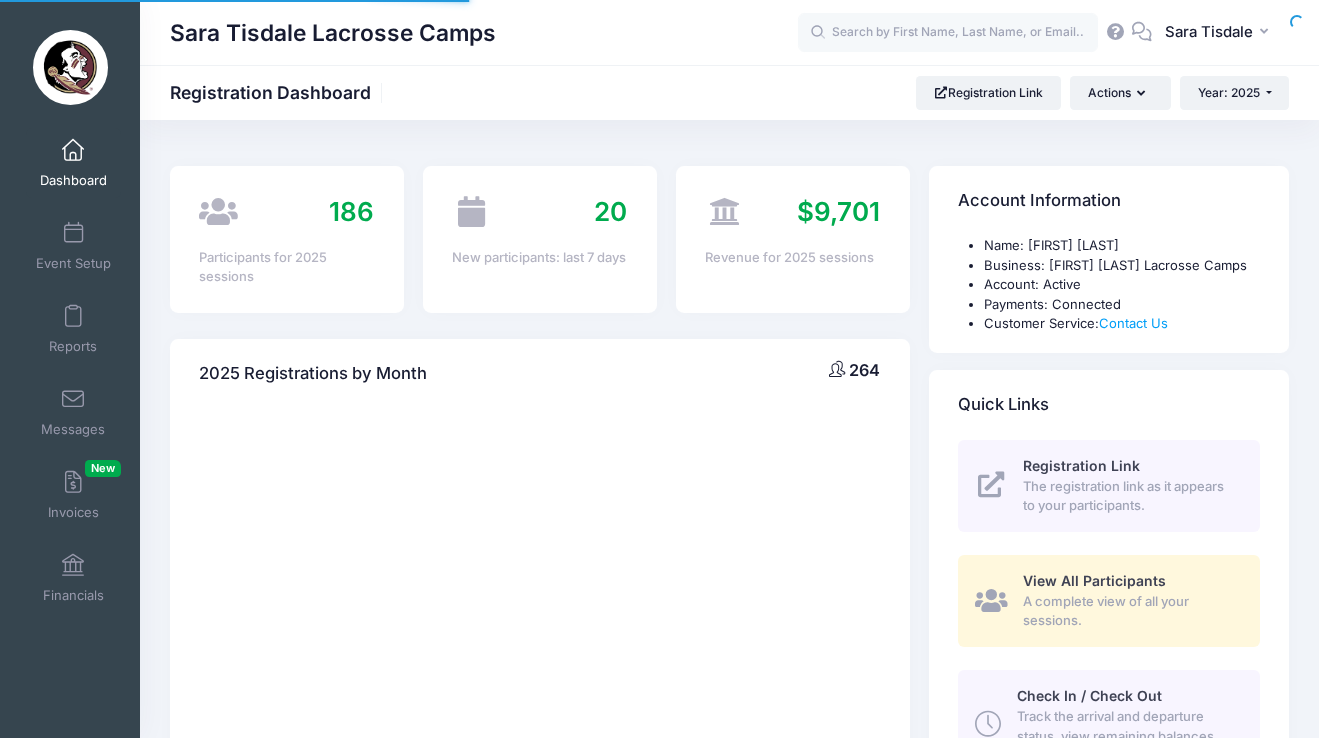 select 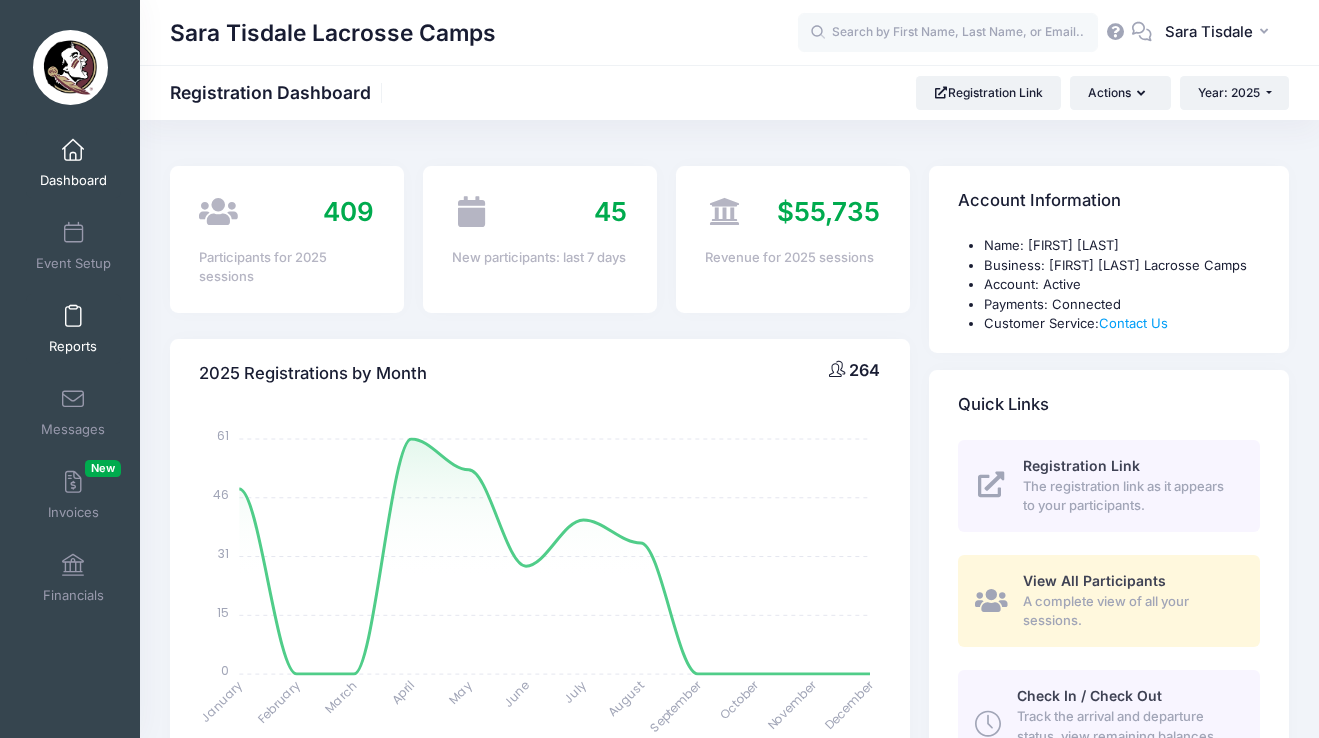 click on "Reports" at bounding box center [73, 346] 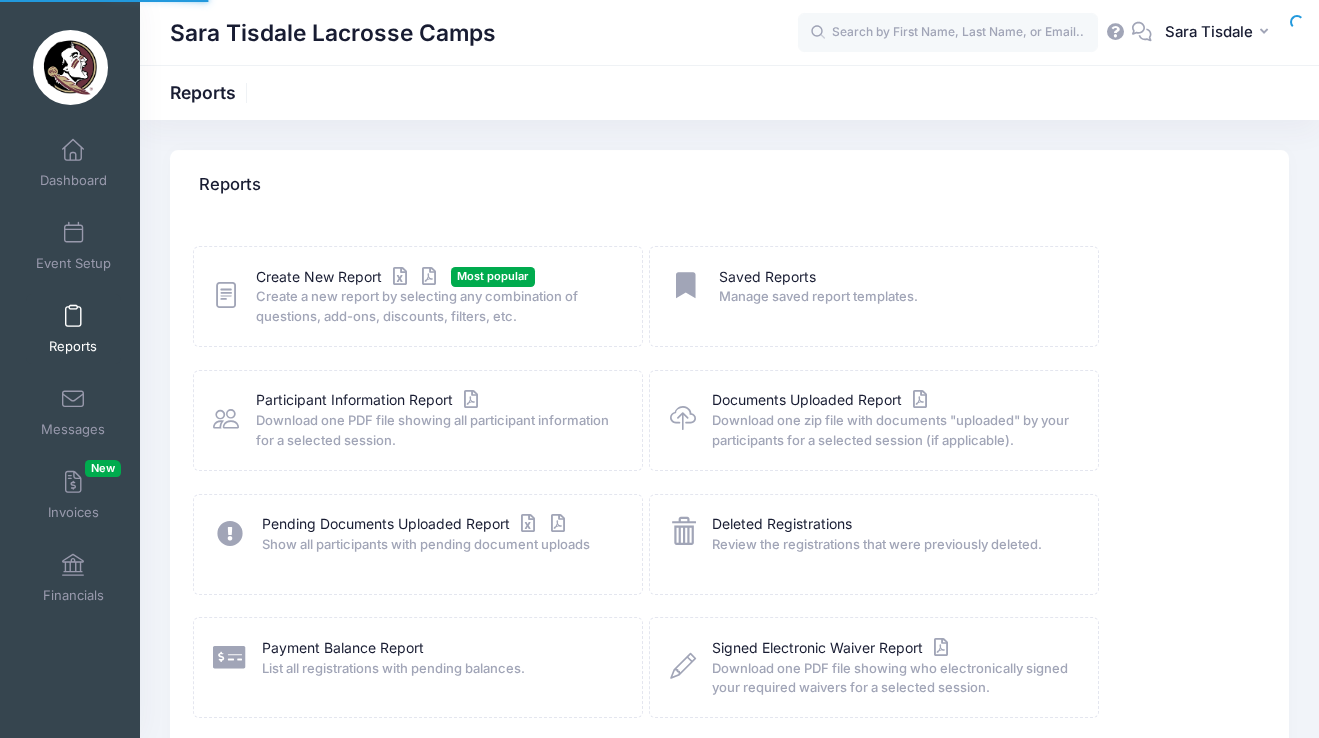 scroll, scrollTop: 0, scrollLeft: 0, axis: both 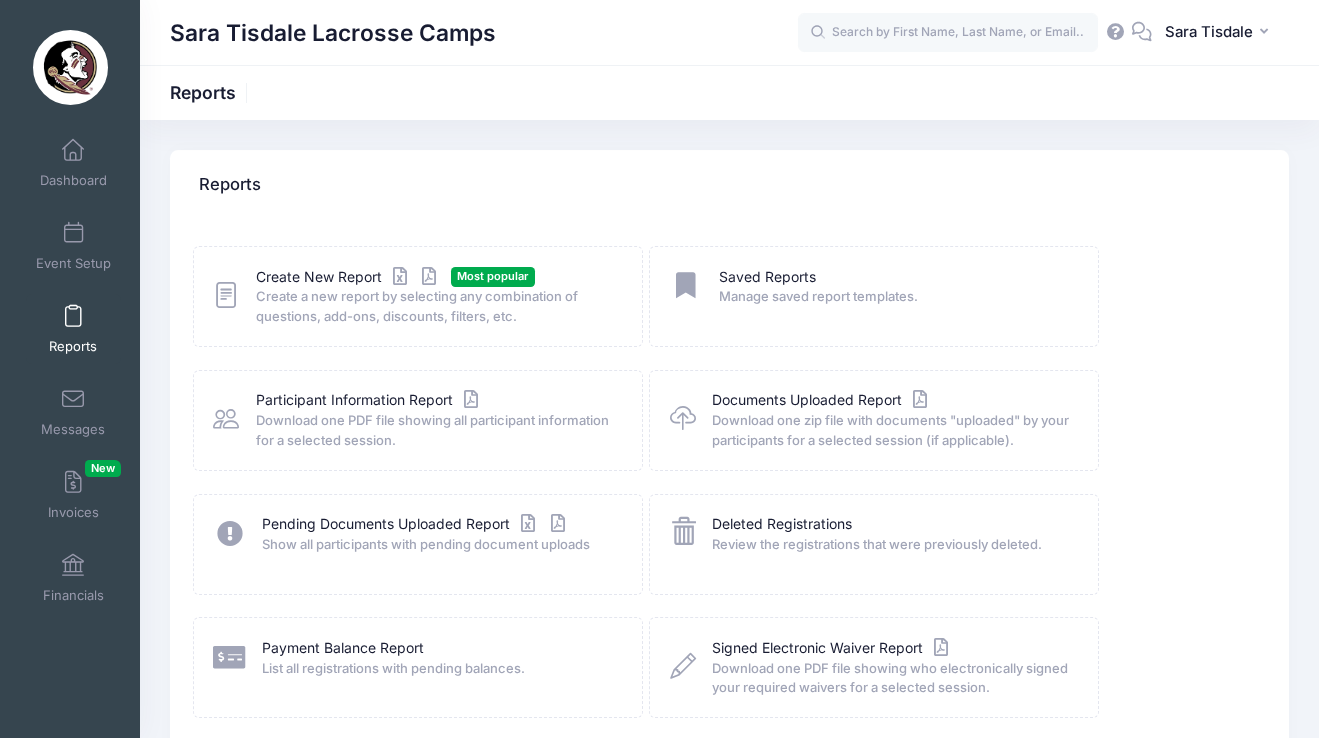 click at bounding box center [226, 295] 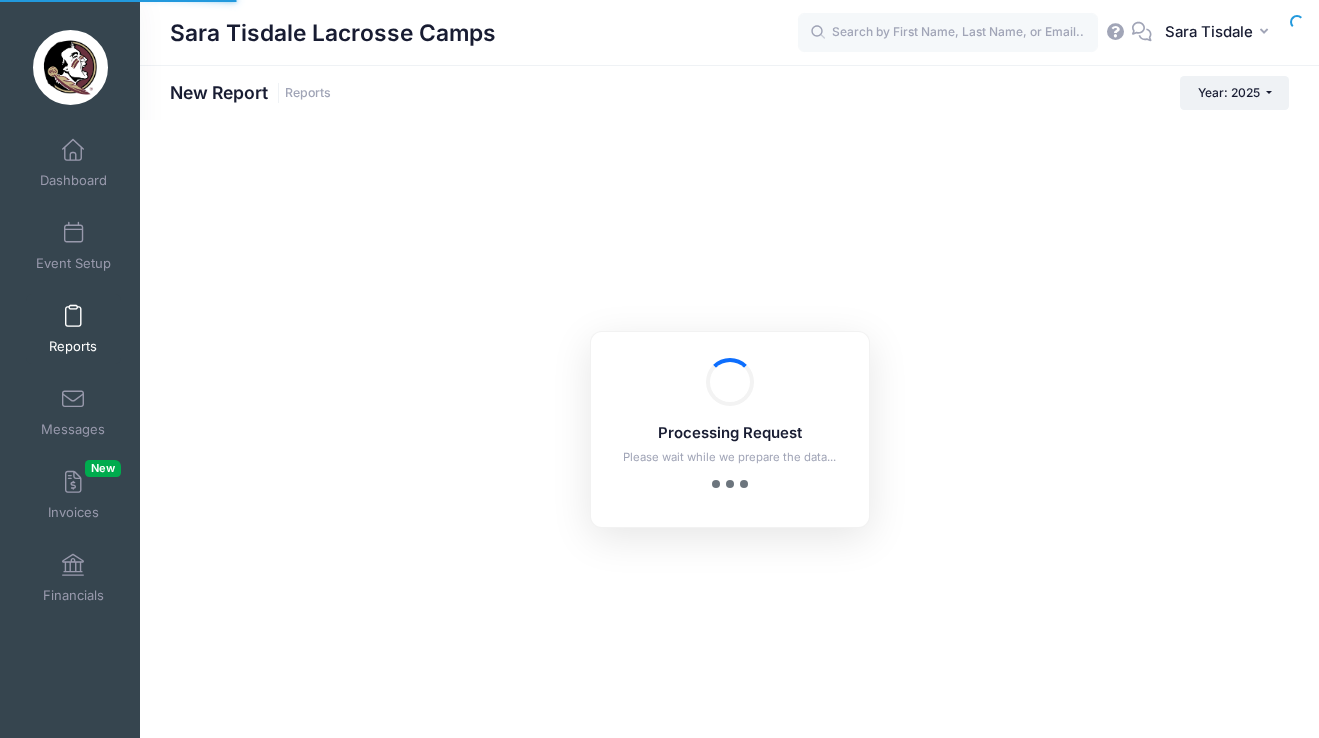 scroll, scrollTop: 0, scrollLeft: 0, axis: both 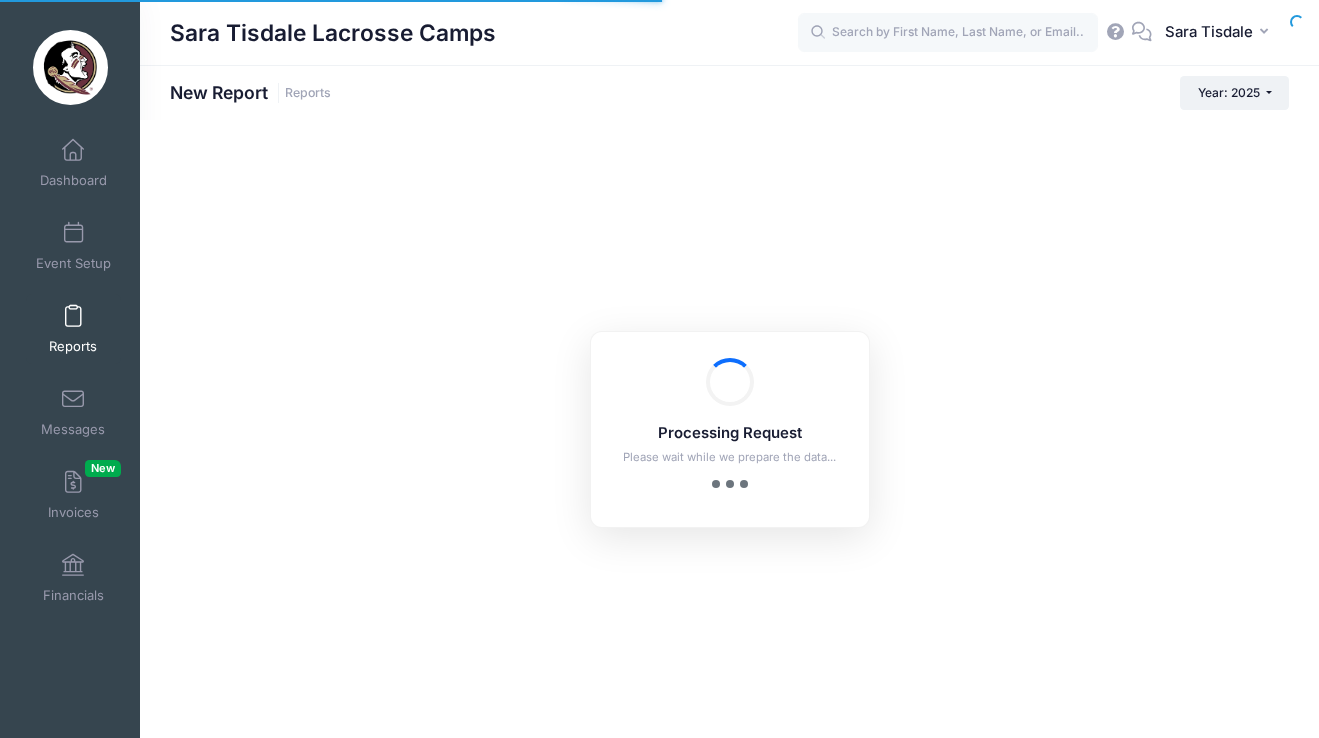 checkbox on "true" 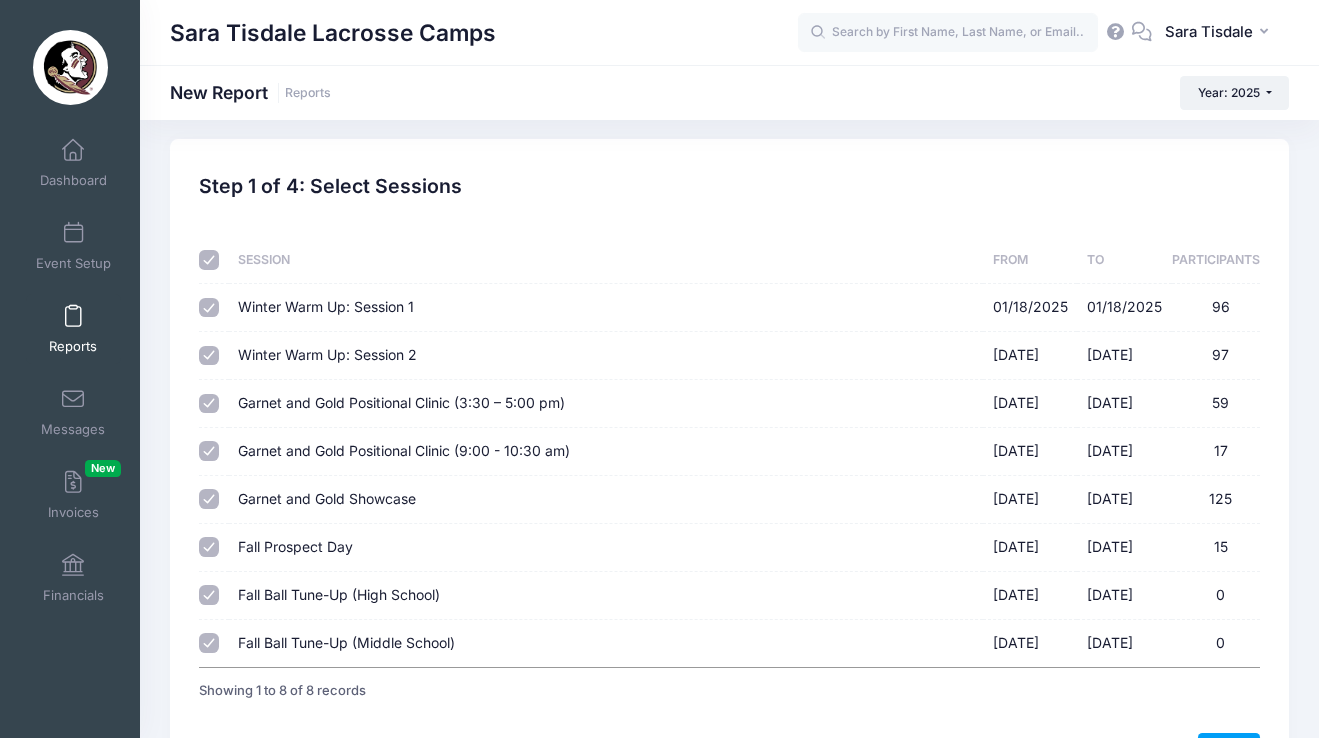 scroll, scrollTop: 9, scrollLeft: 0, axis: vertical 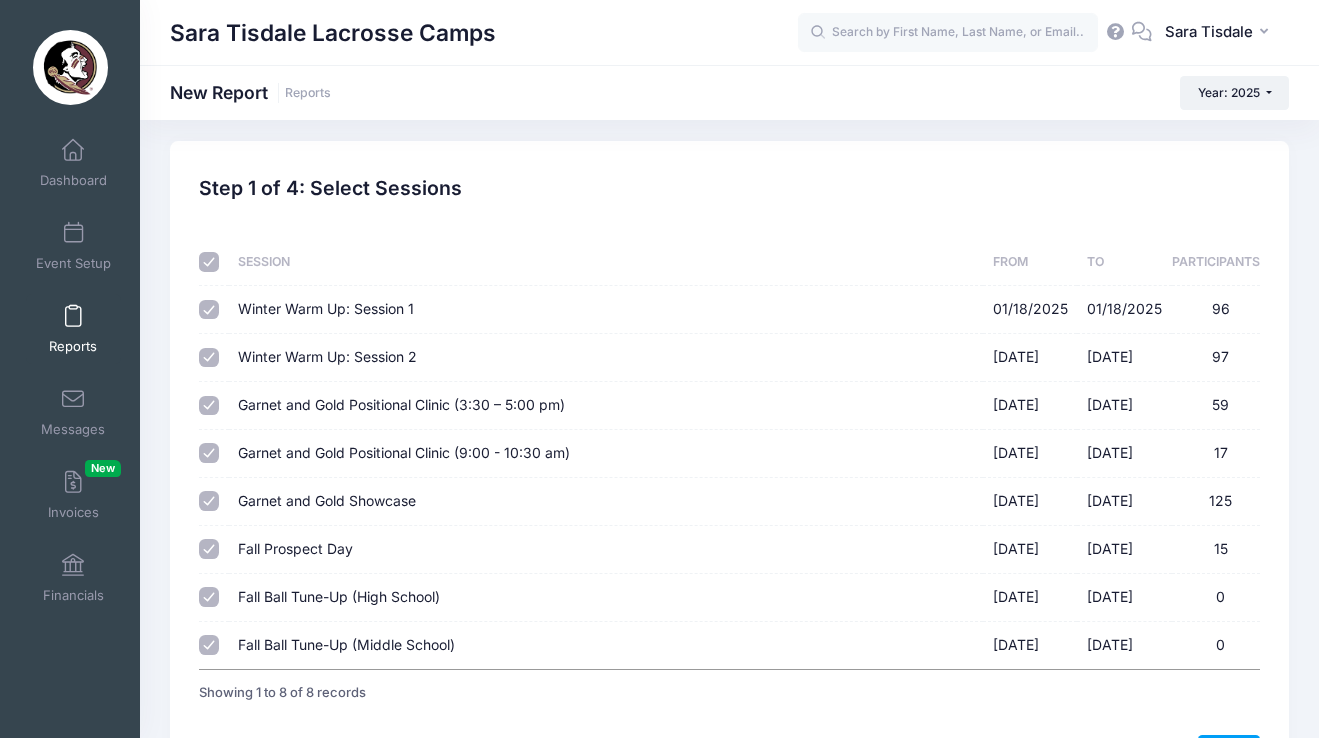 click at bounding box center (209, 262) 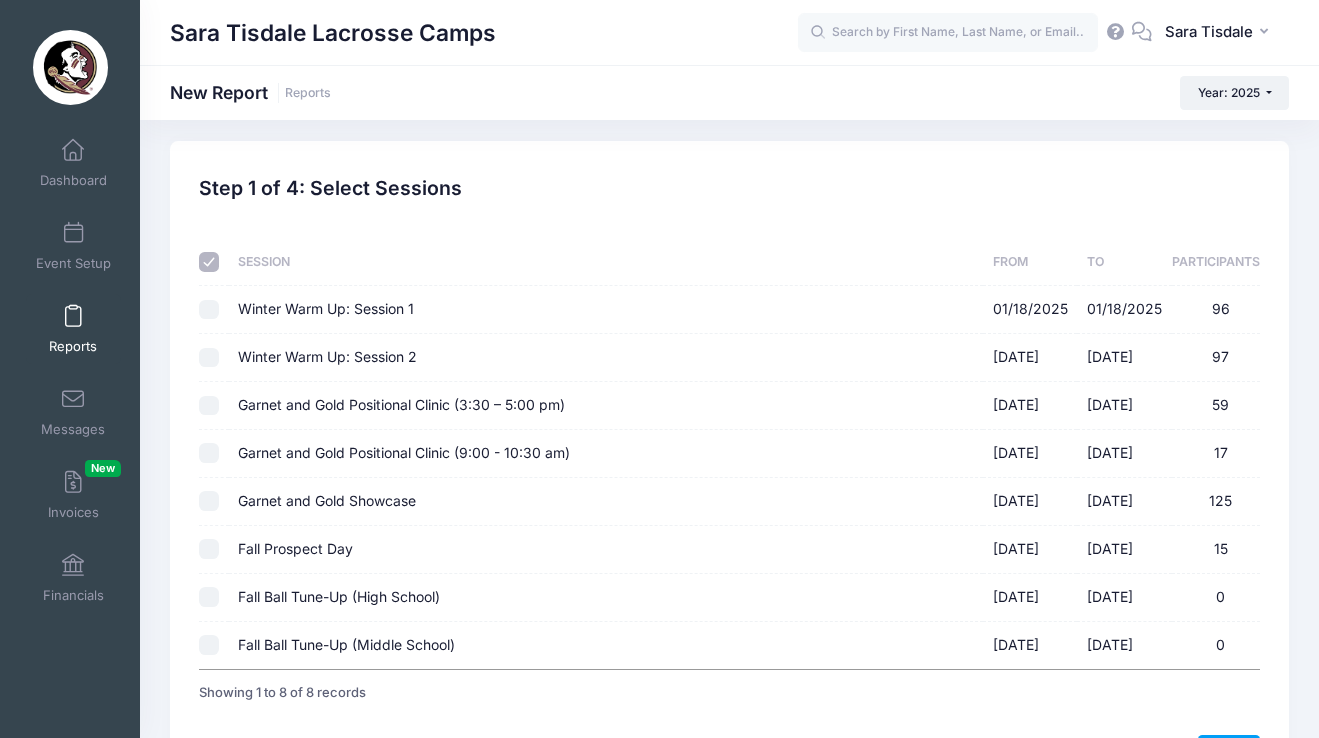 checkbox on "false" 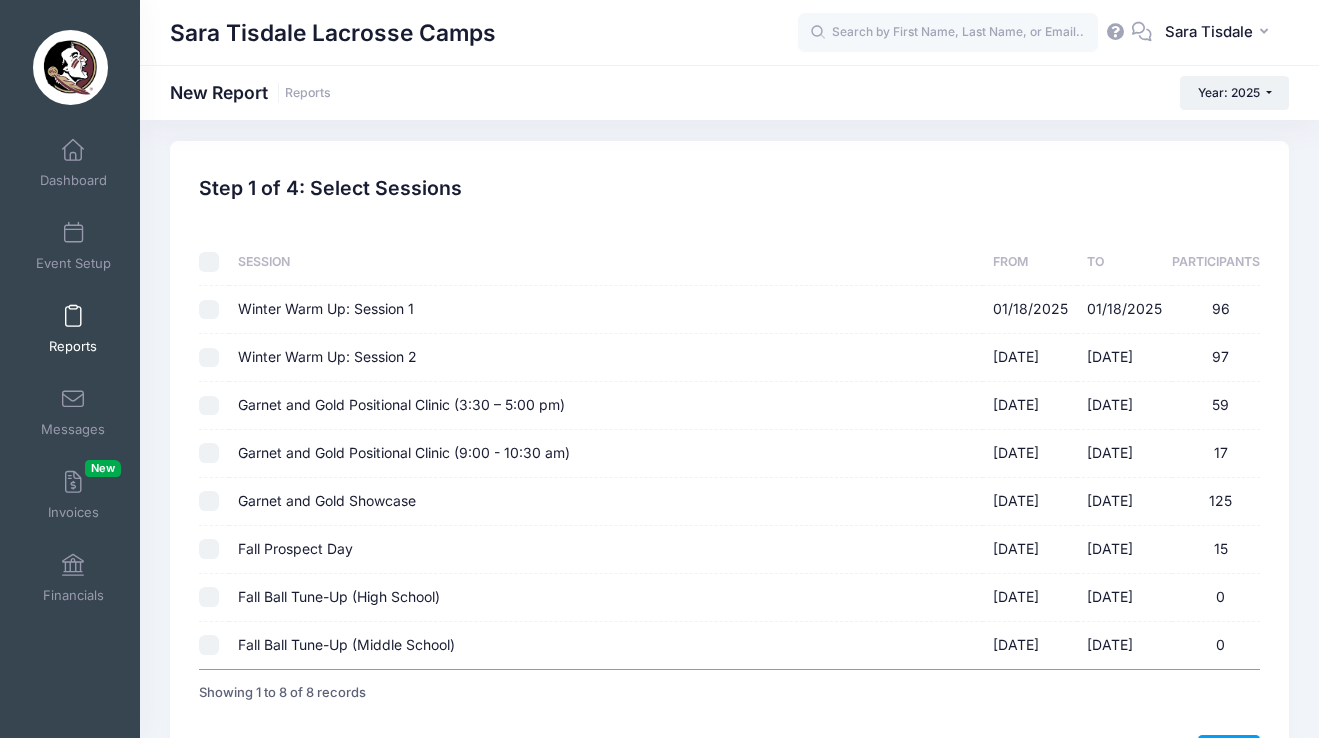 checkbox on "false" 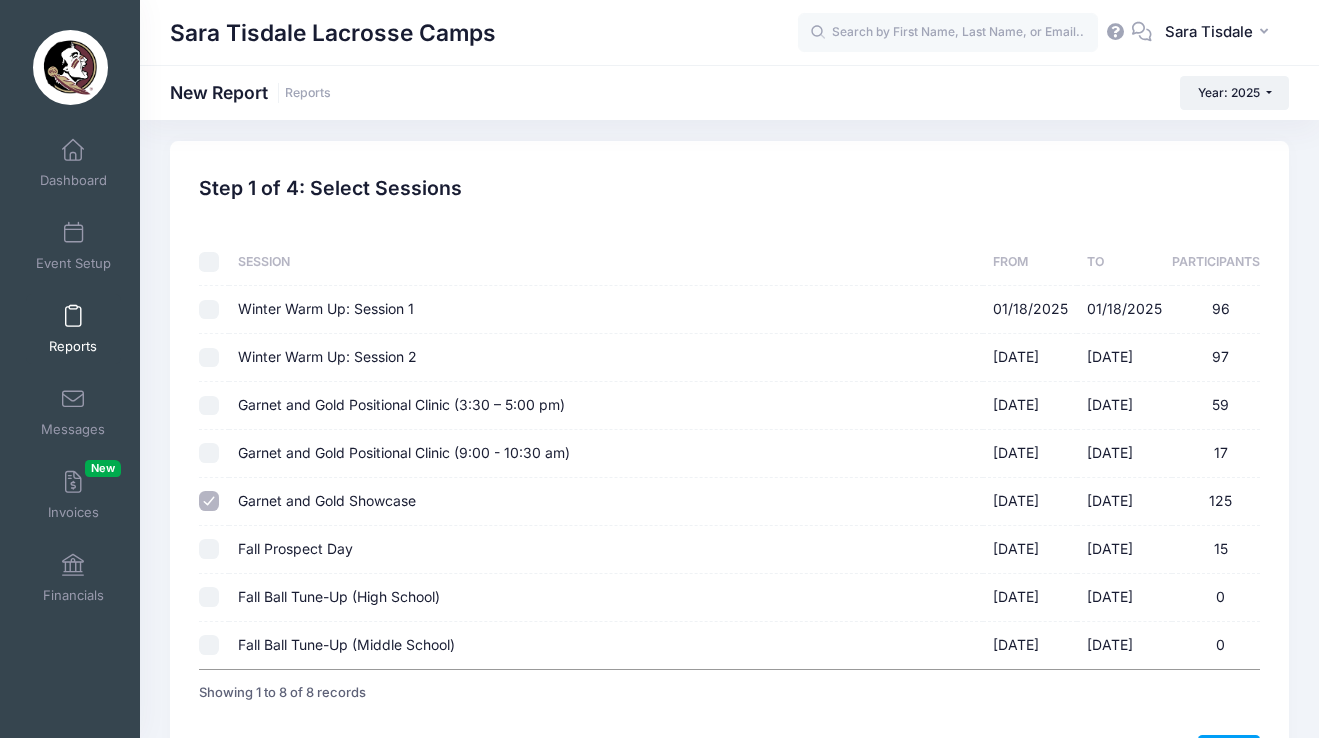 scroll, scrollTop: 141, scrollLeft: 0, axis: vertical 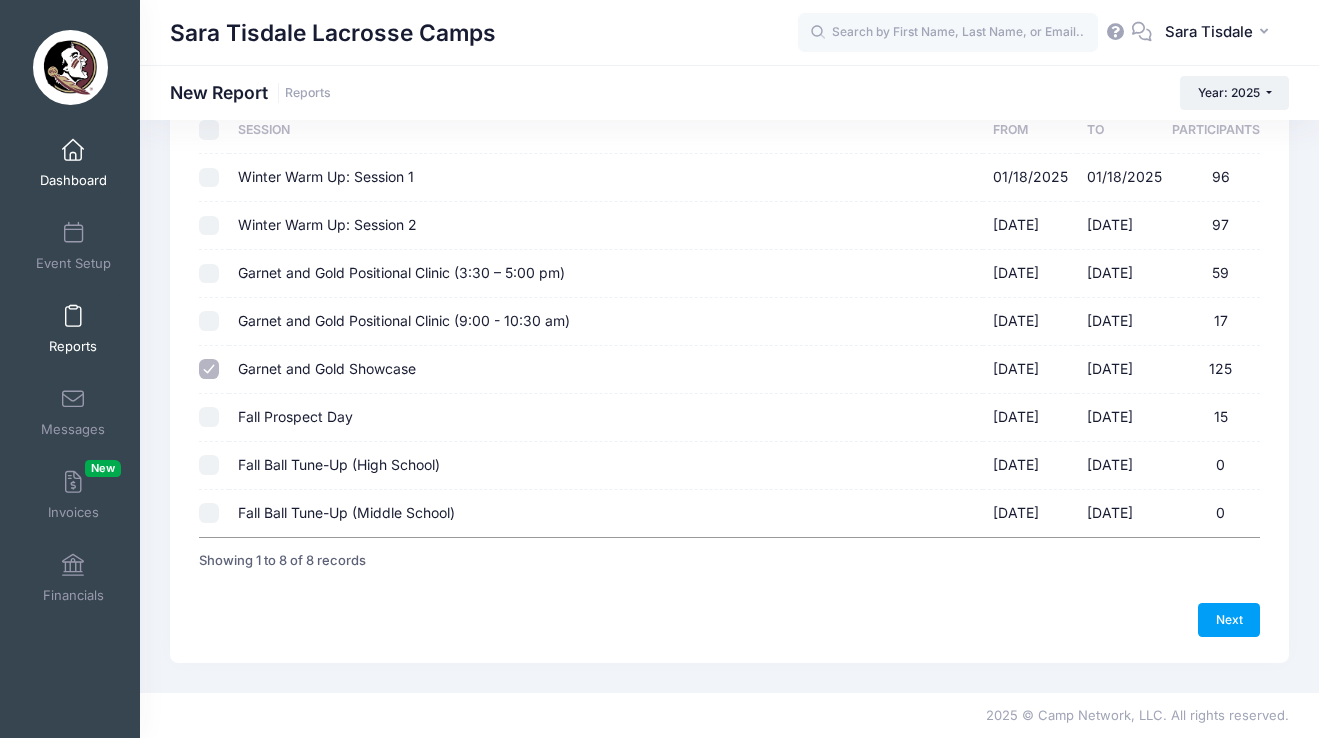 click on "Dashboard" at bounding box center (73, 180) 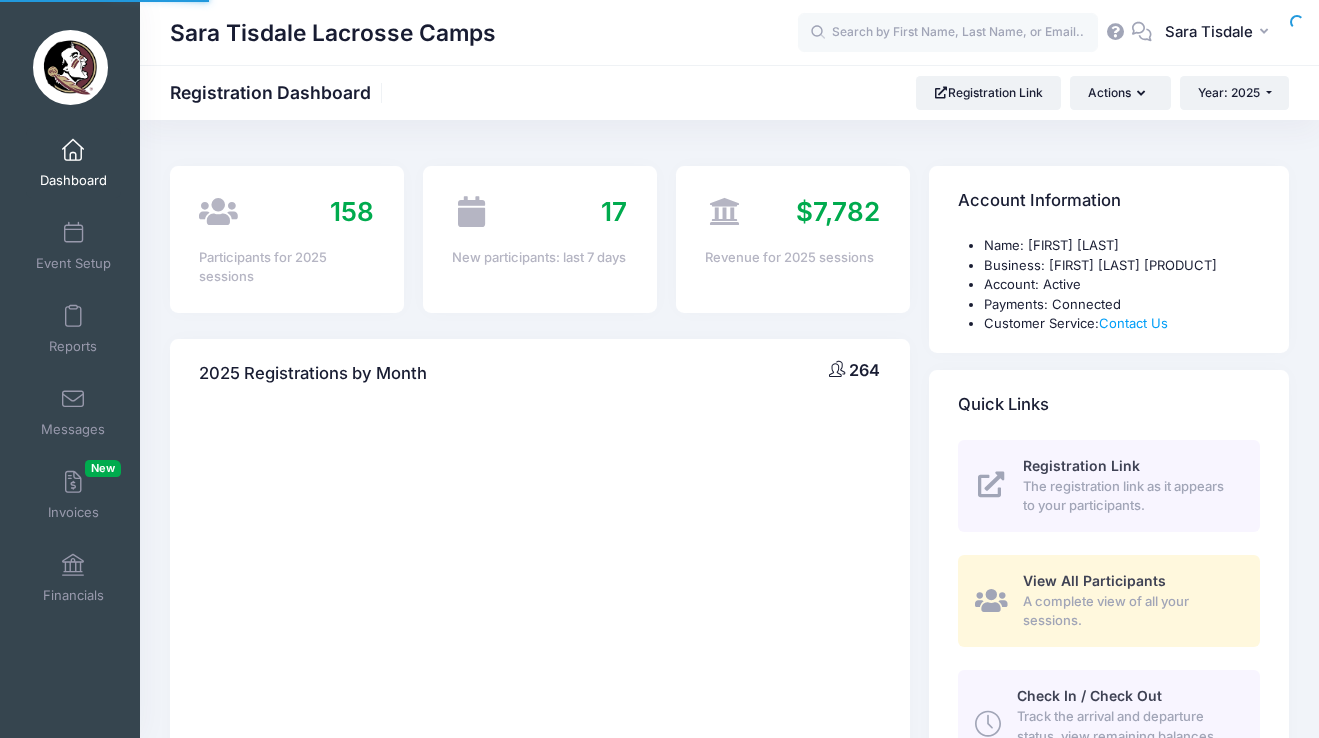 scroll, scrollTop: 0, scrollLeft: 0, axis: both 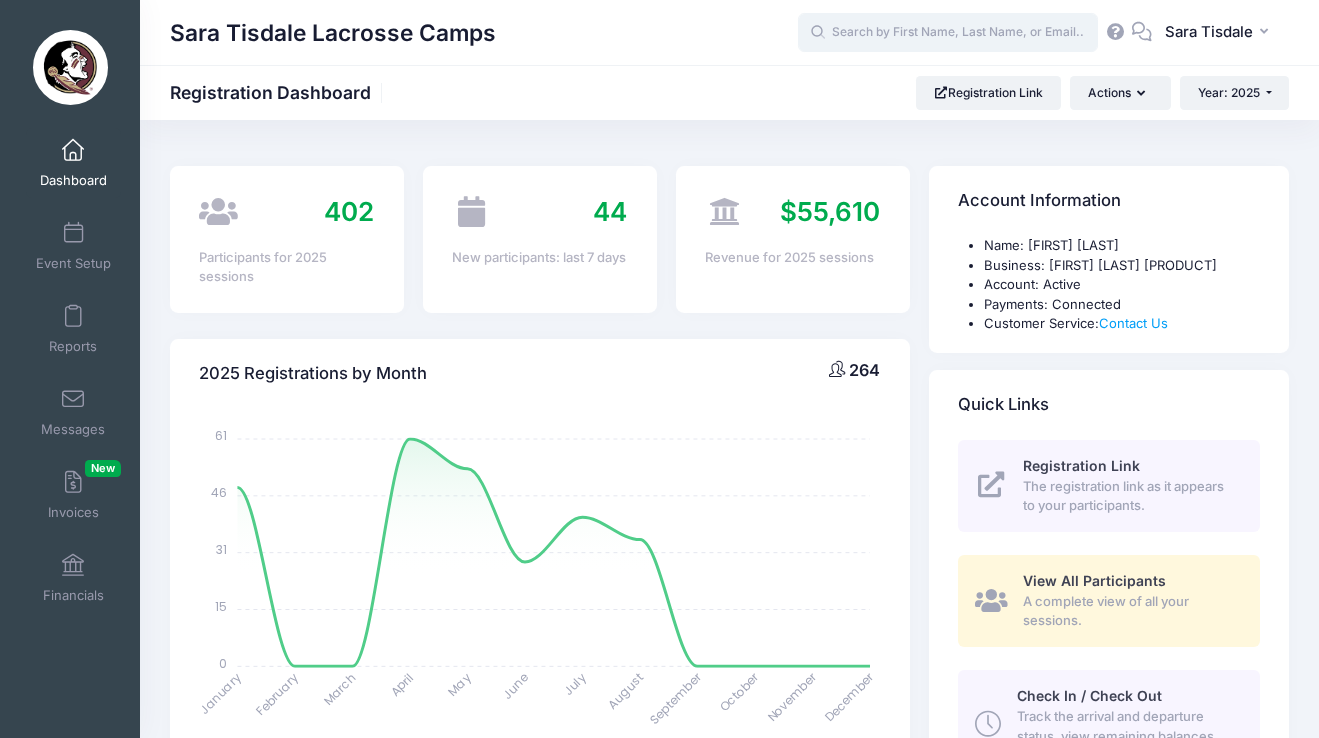 click at bounding box center (948, 33) 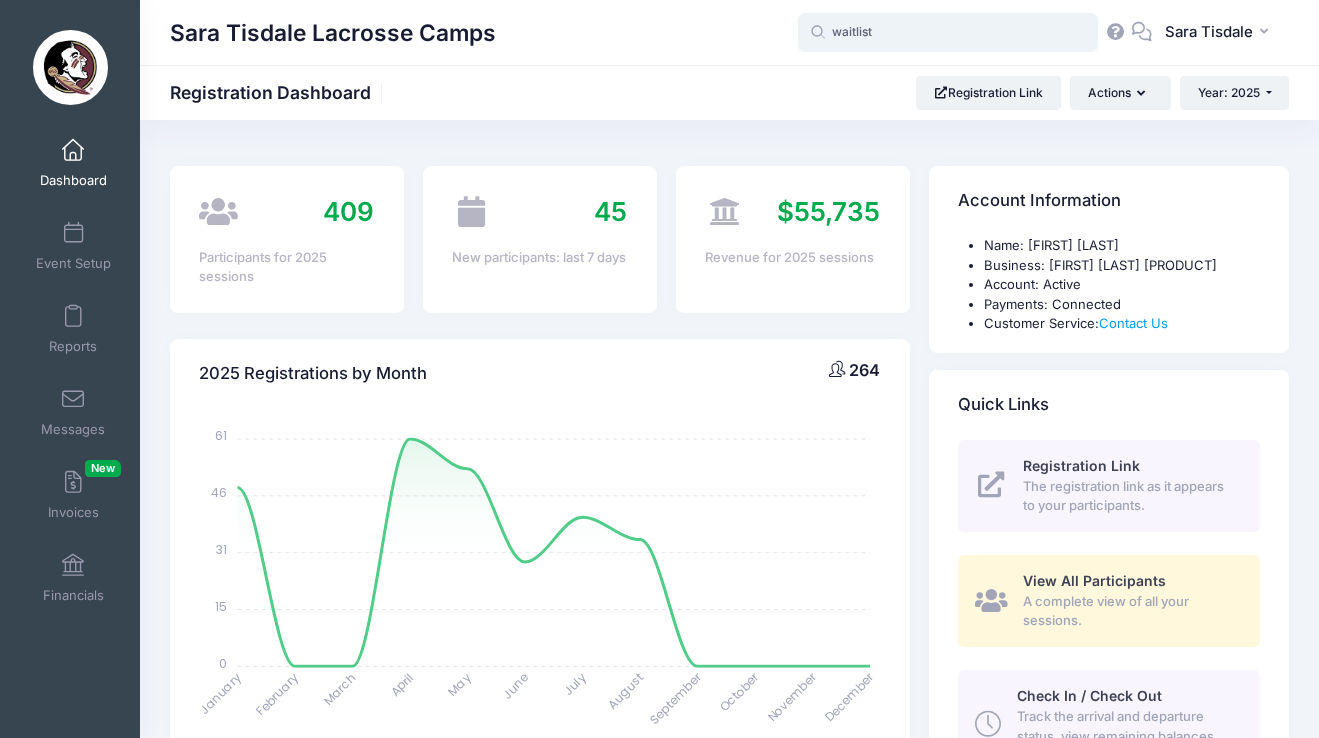 type on "waitlist" 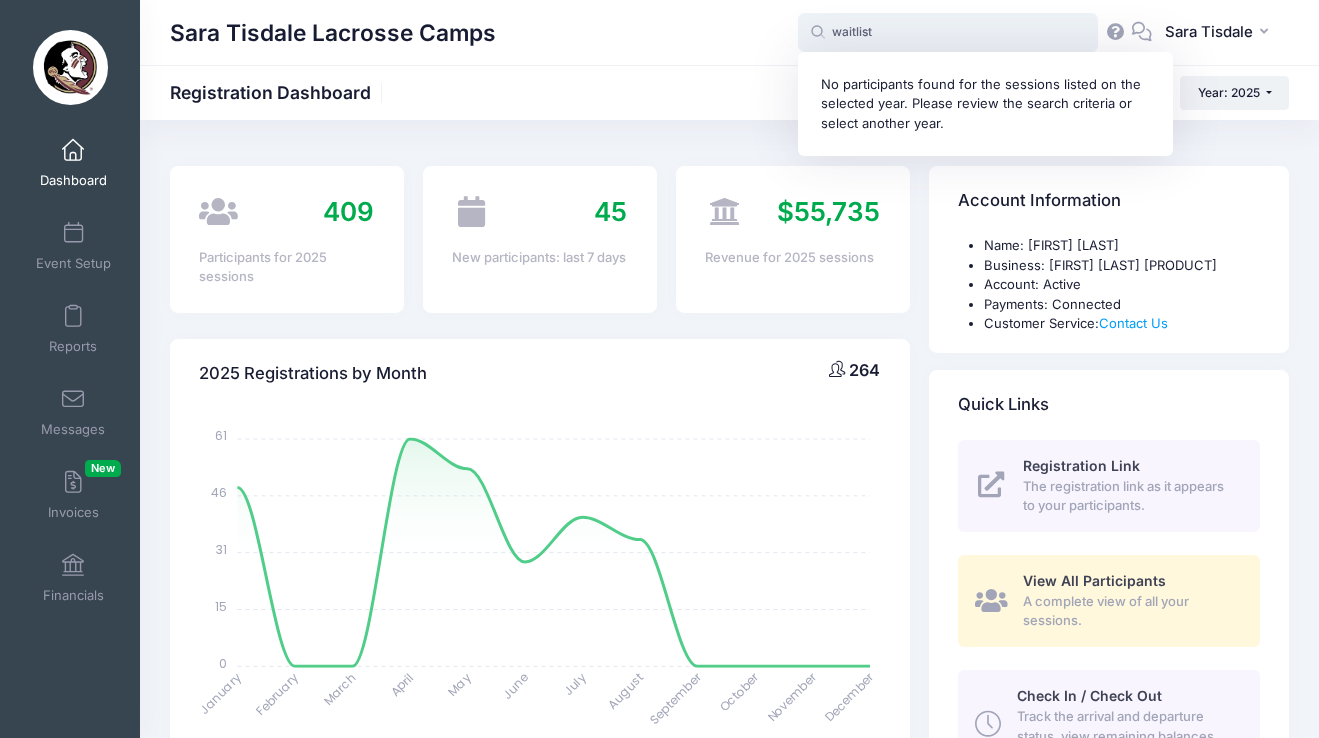 click on "waitlist" at bounding box center (948, 33) 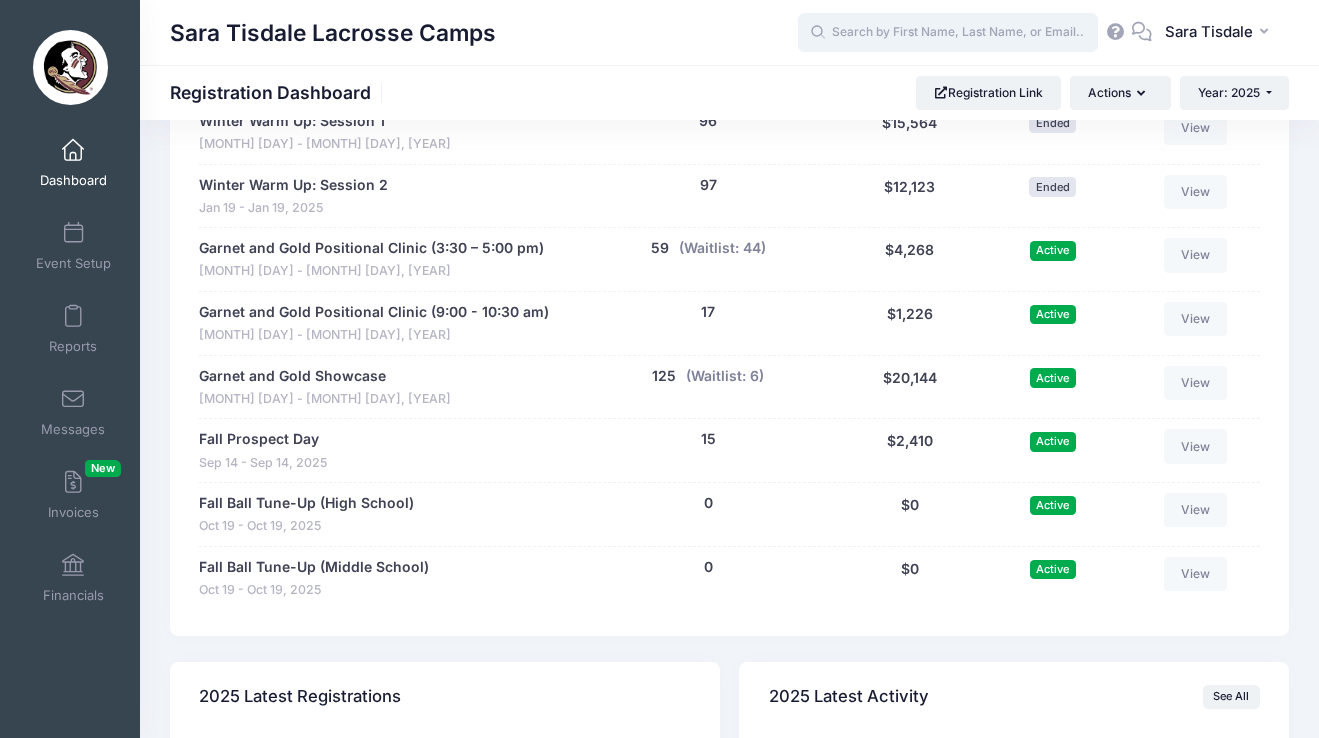 scroll, scrollTop: 1117, scrollLeft: 0, axis: vertical 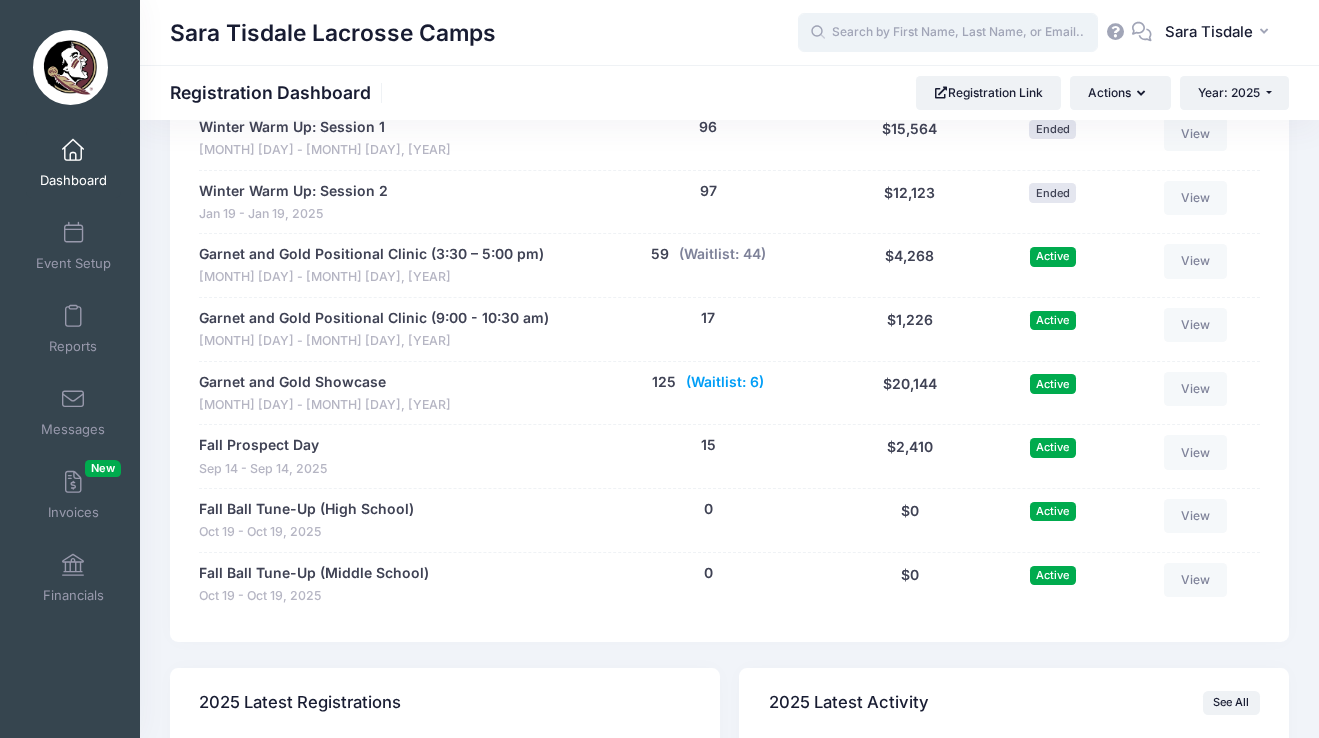 type 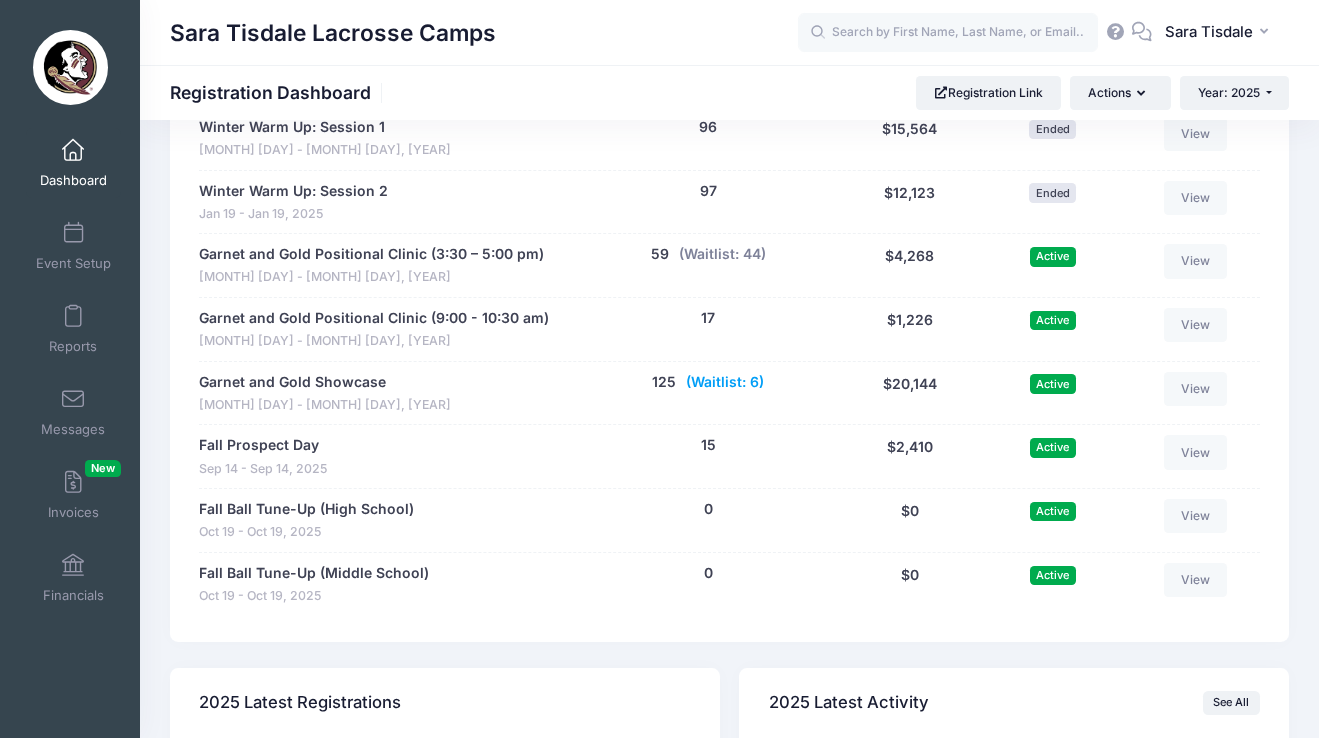 click on "(Waitlist: 6)" at bounding box center (725, 382) 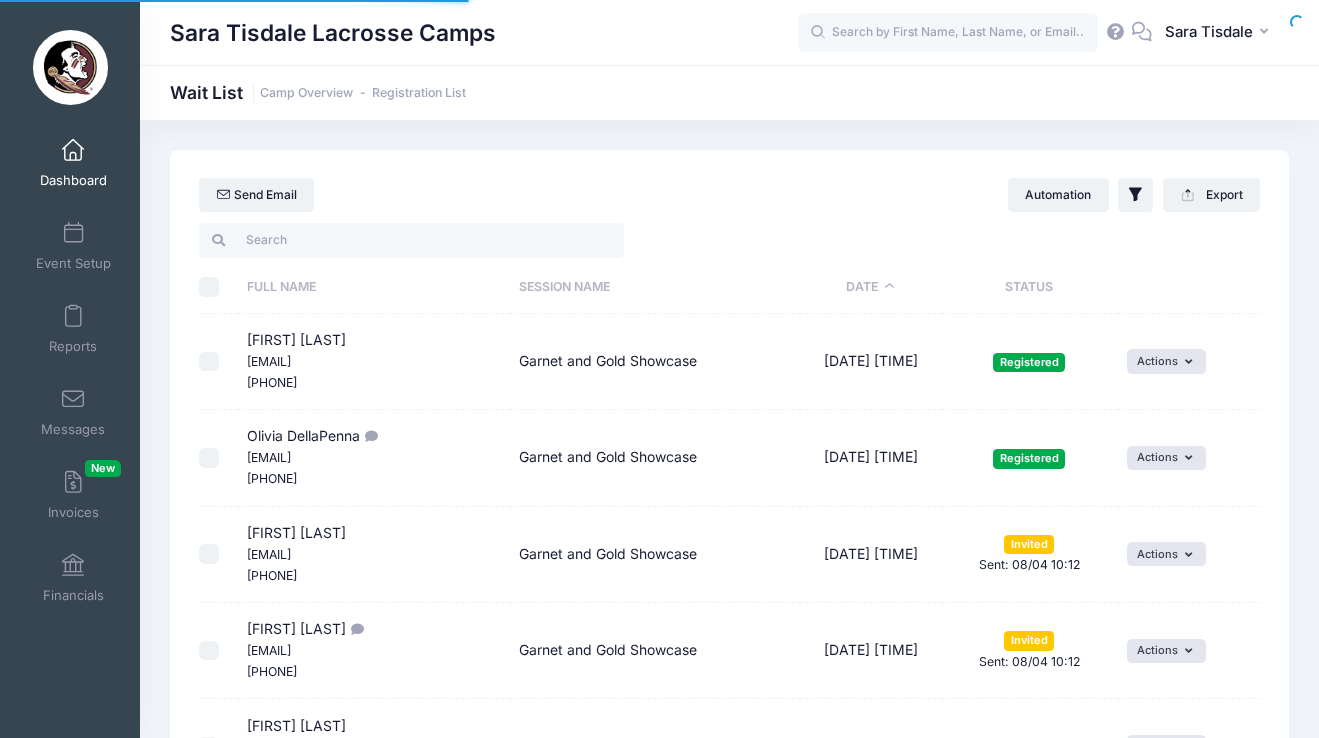 select on "50" 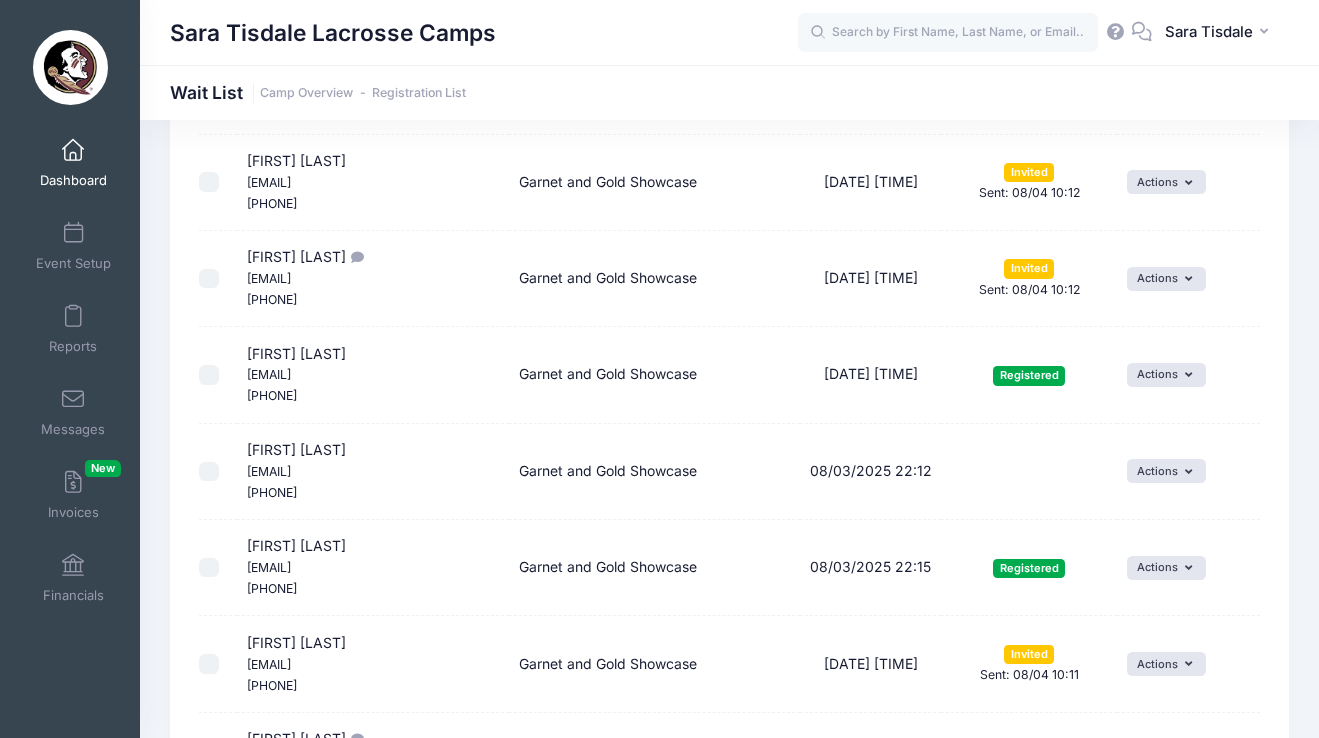 scroll, scrollTop: 0, scrollLeft: 0, axis: both 